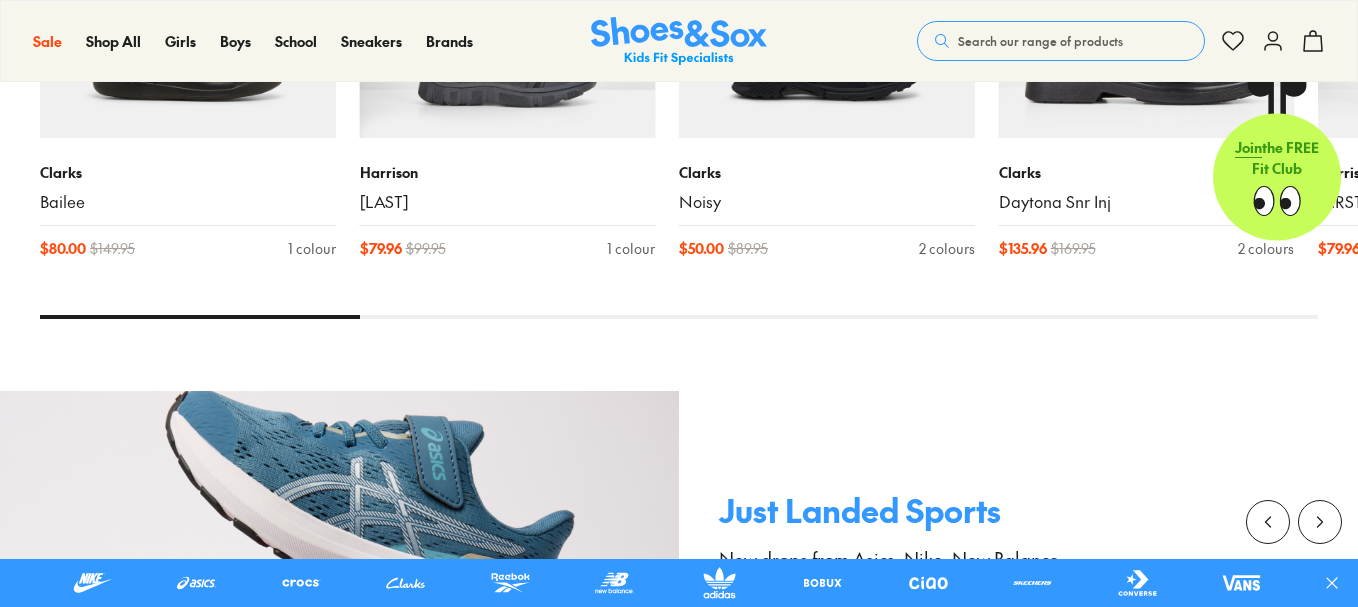 scroll, scrollTop: 1560, scrollLeft: 0, axis: vertical 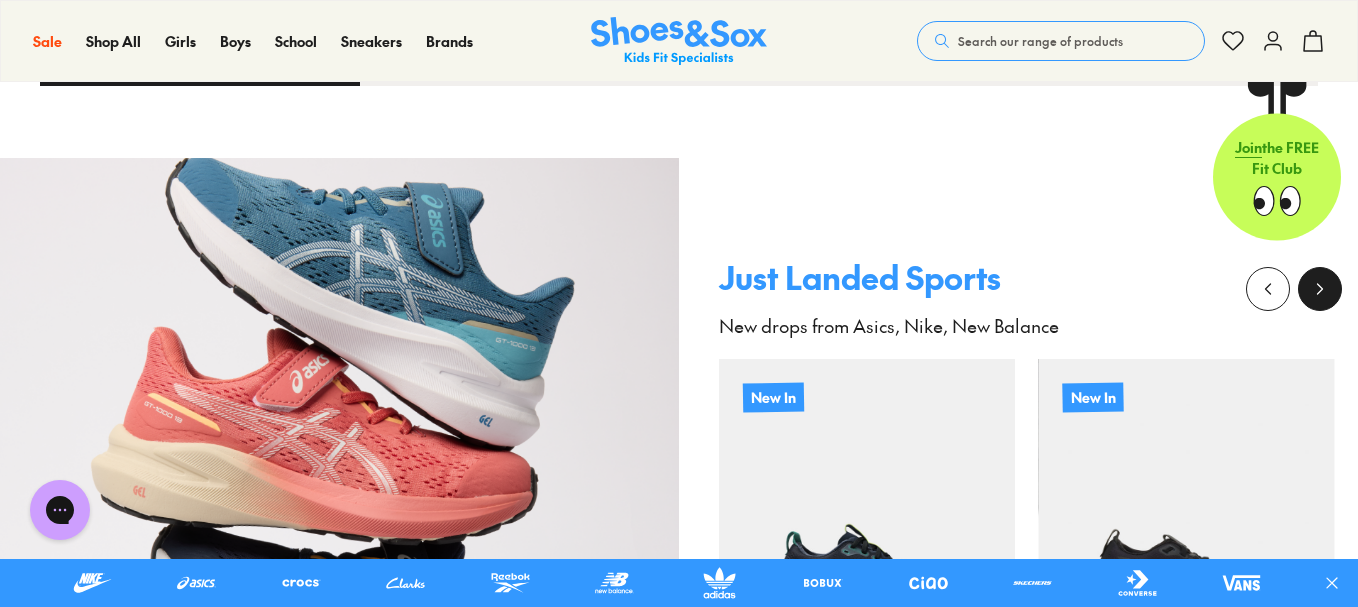 click at bounding box center (1320, 289) 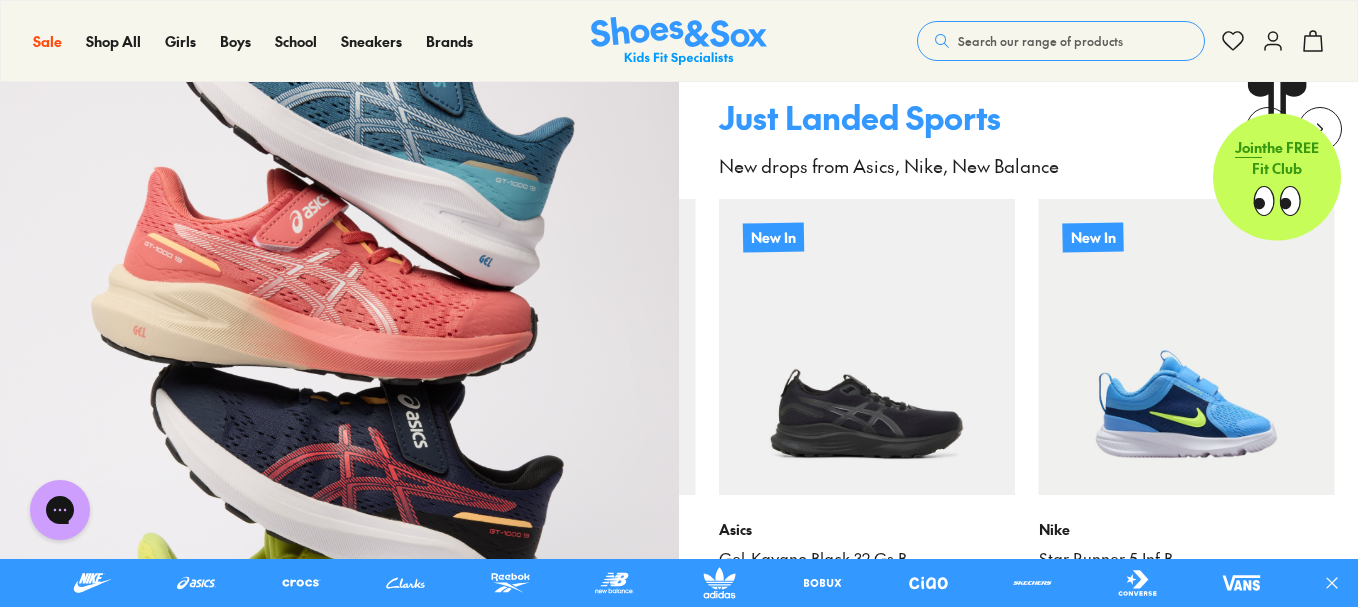 scroll, scrollTop: 1764, scrollLeft: 0, axis: vertical 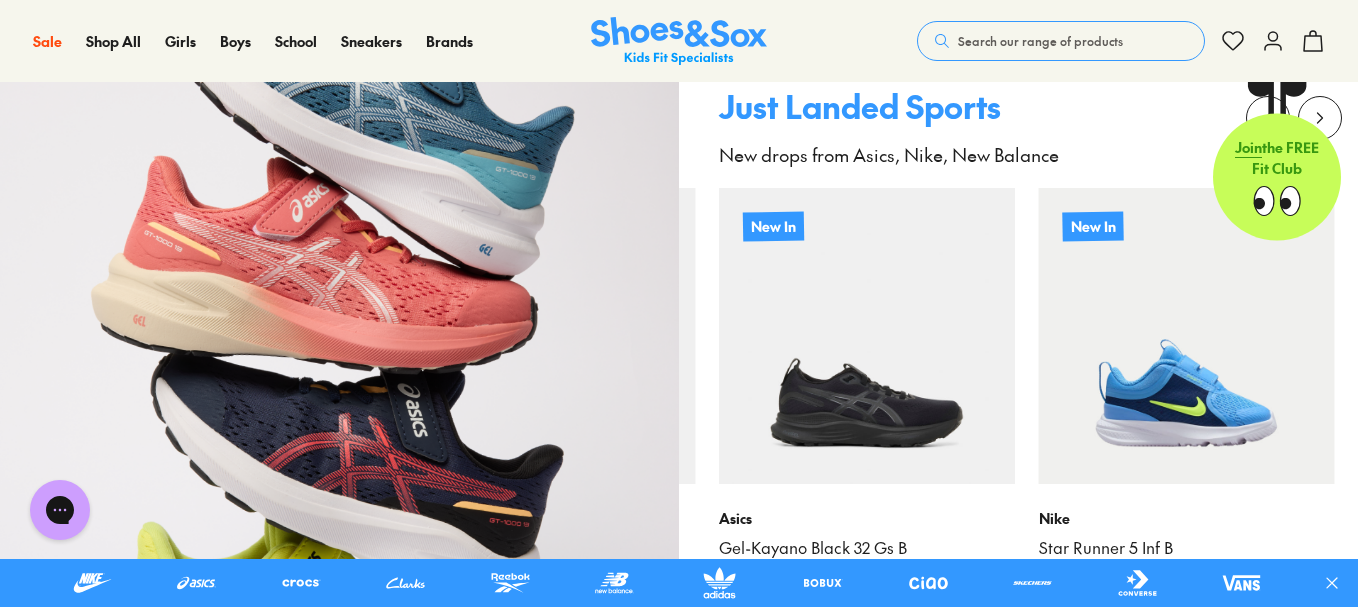 click at bounding box center (1277, 161) 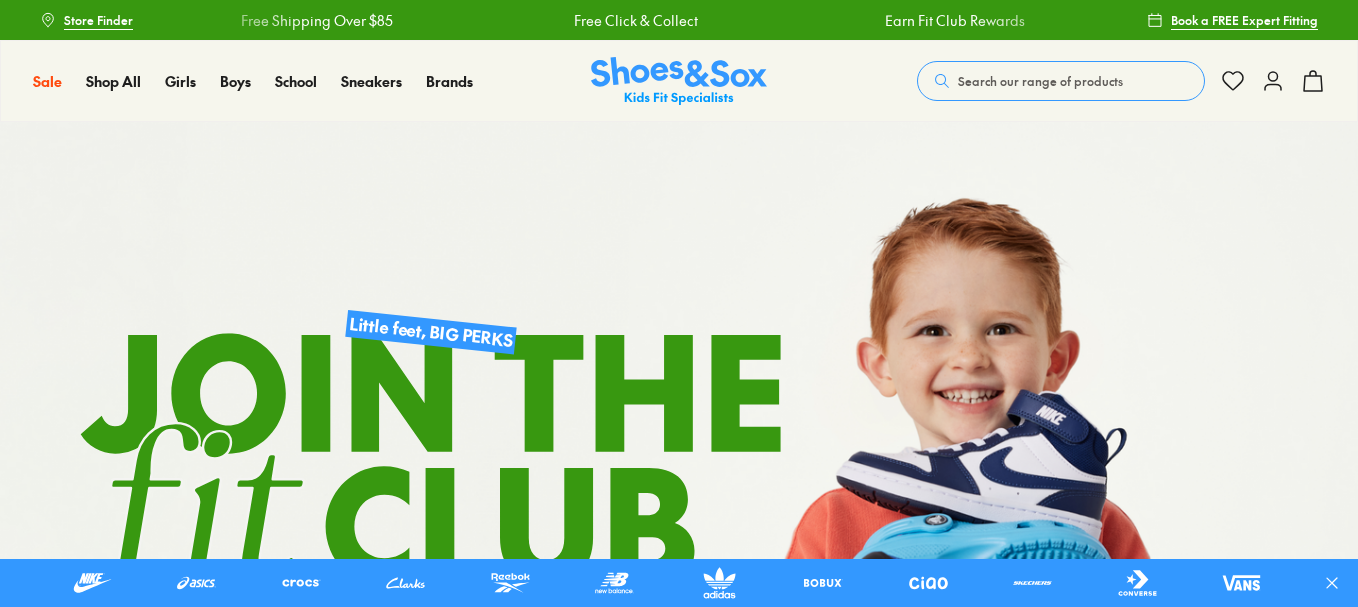 scroll, scrollTop: 0, scrollLeft: 0, axis: both 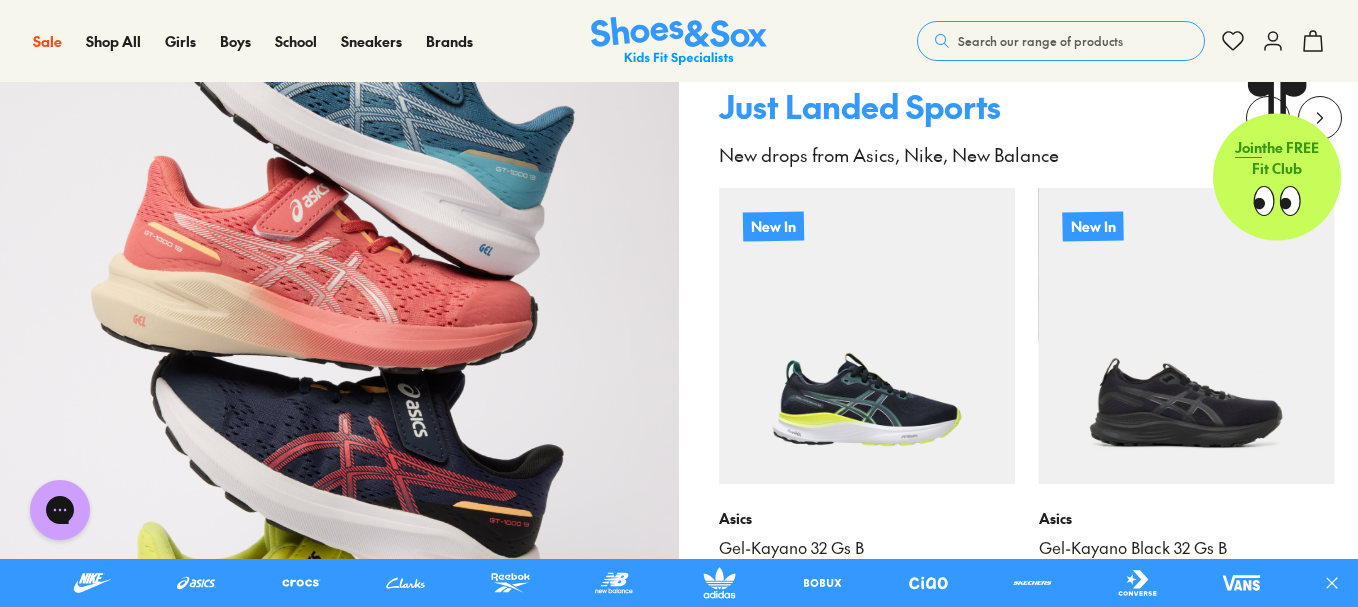 click at bounding box center [1277, 161] 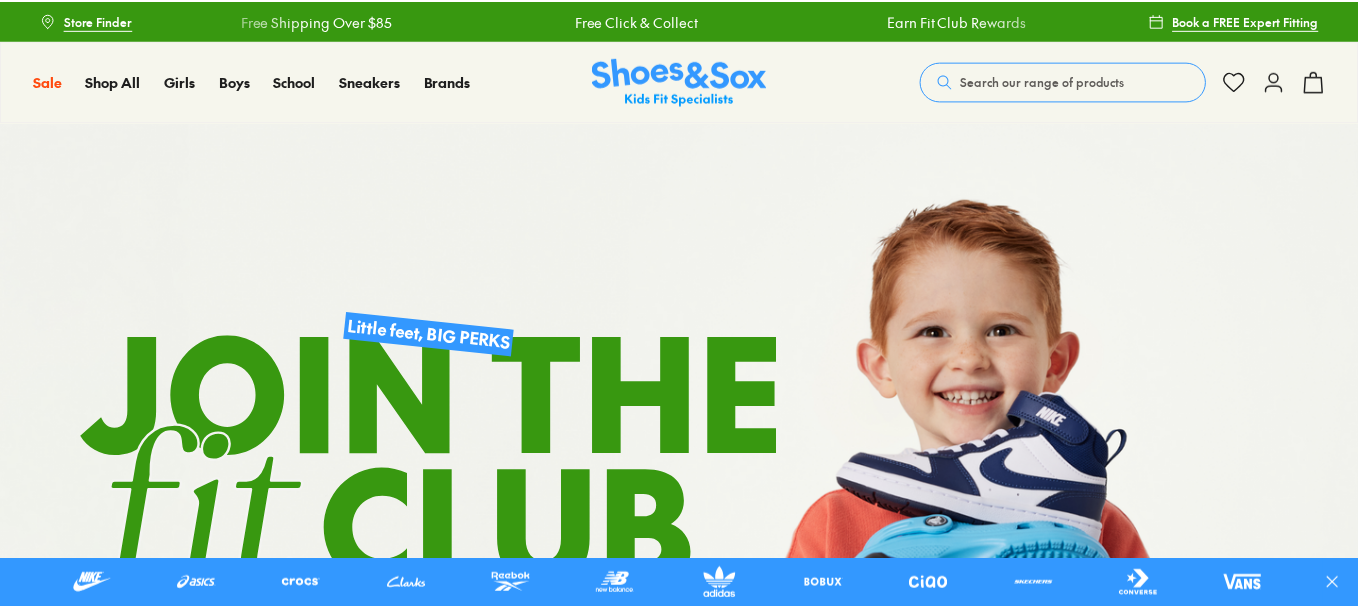 scroll, scrollTop: 0, scrollLeft: 0, axis: both 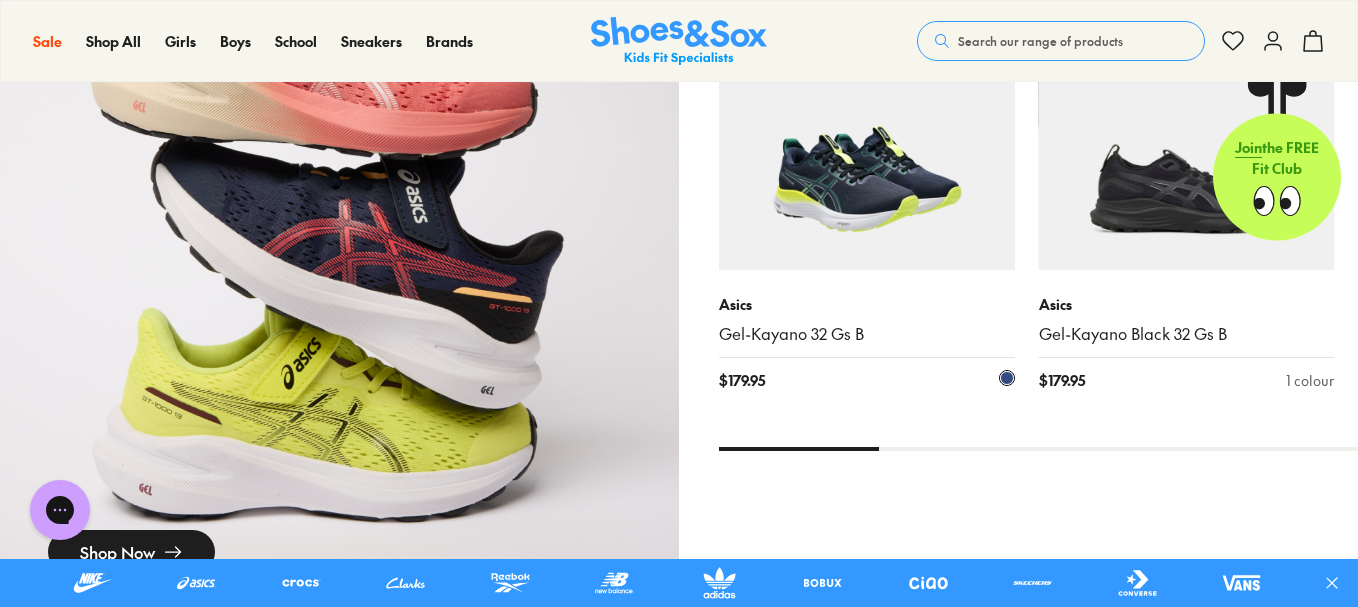click on "Asics Gel-Kayano 32 Gs B $ 179.95 1 colour" at bounding box center [867, 342] 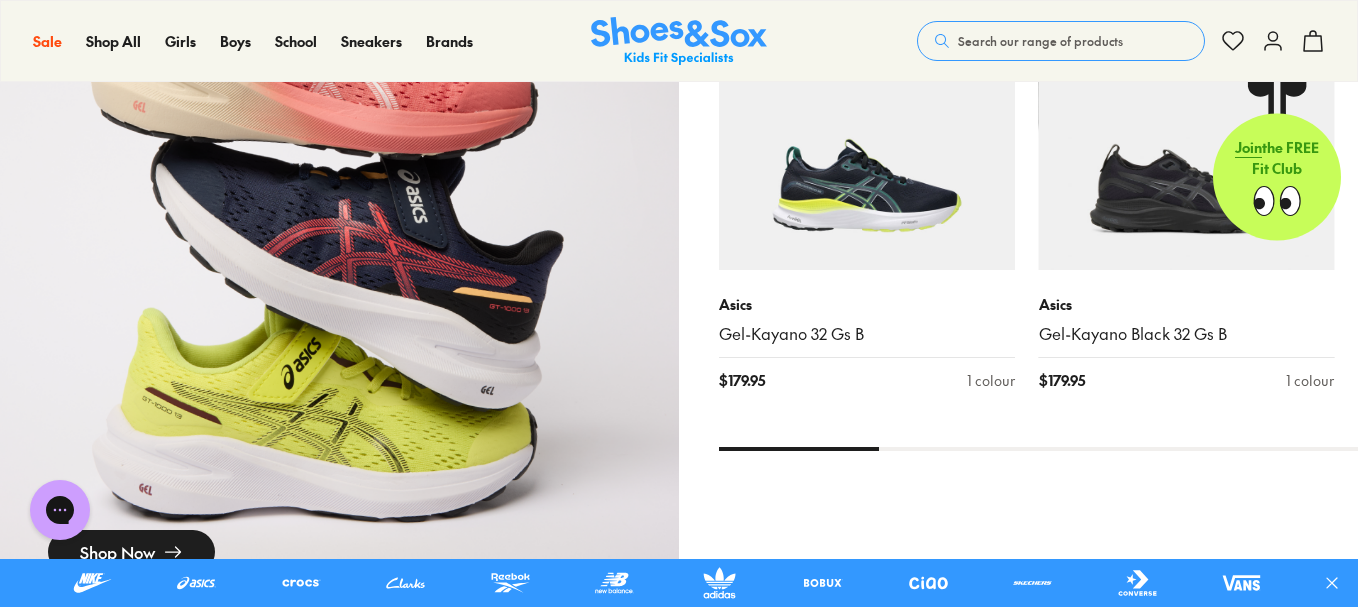drag, startPoint x: 844, startPoint y: 445, endPoint x: 860, endPoint y: 443, distance: 16.124516 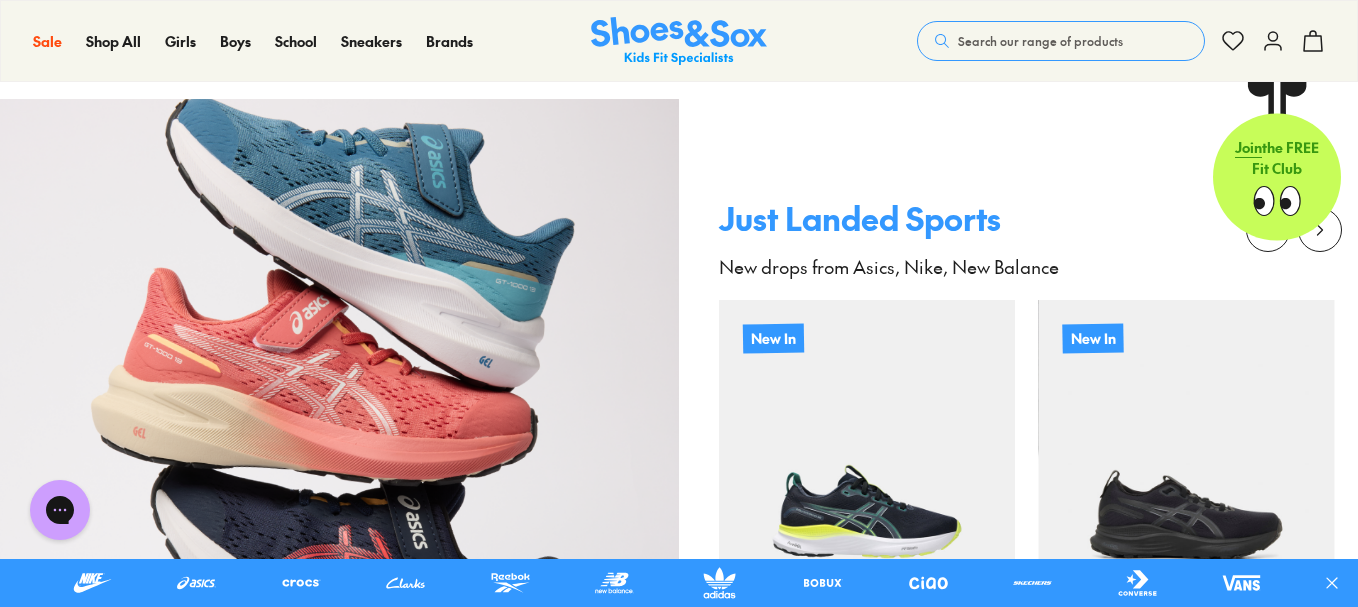 scroll, scrollTop: 1640, scrollLeft: 0, axis: vertical 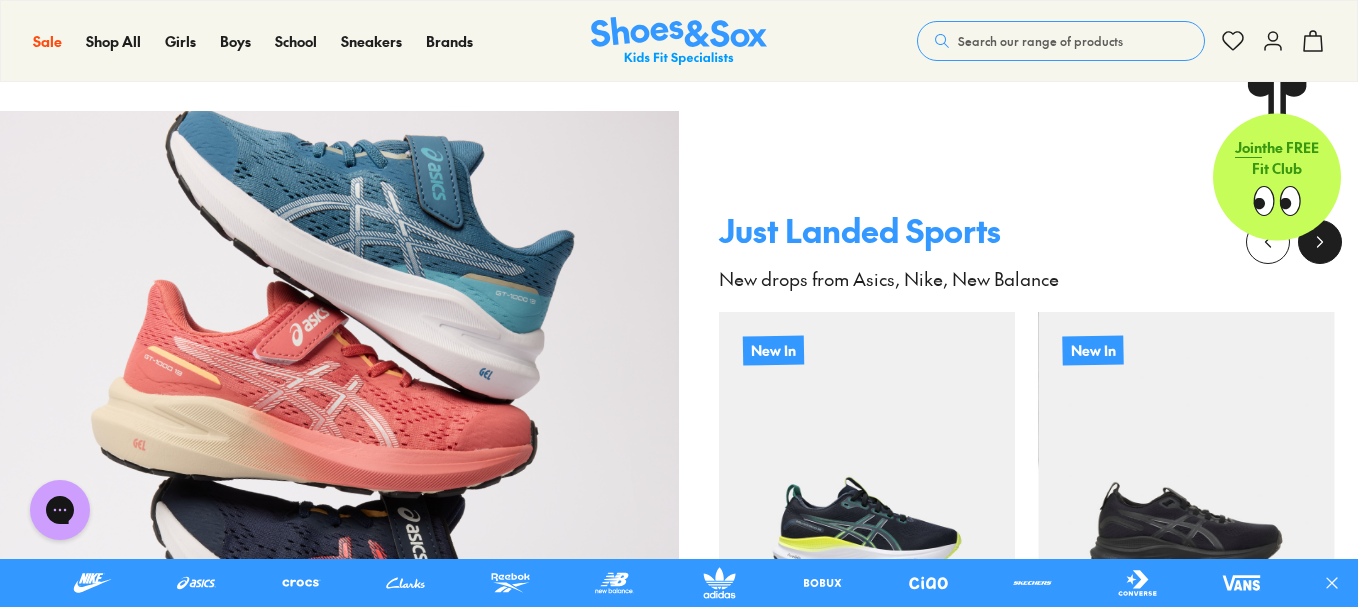 click at bounding box center (1320, 242) 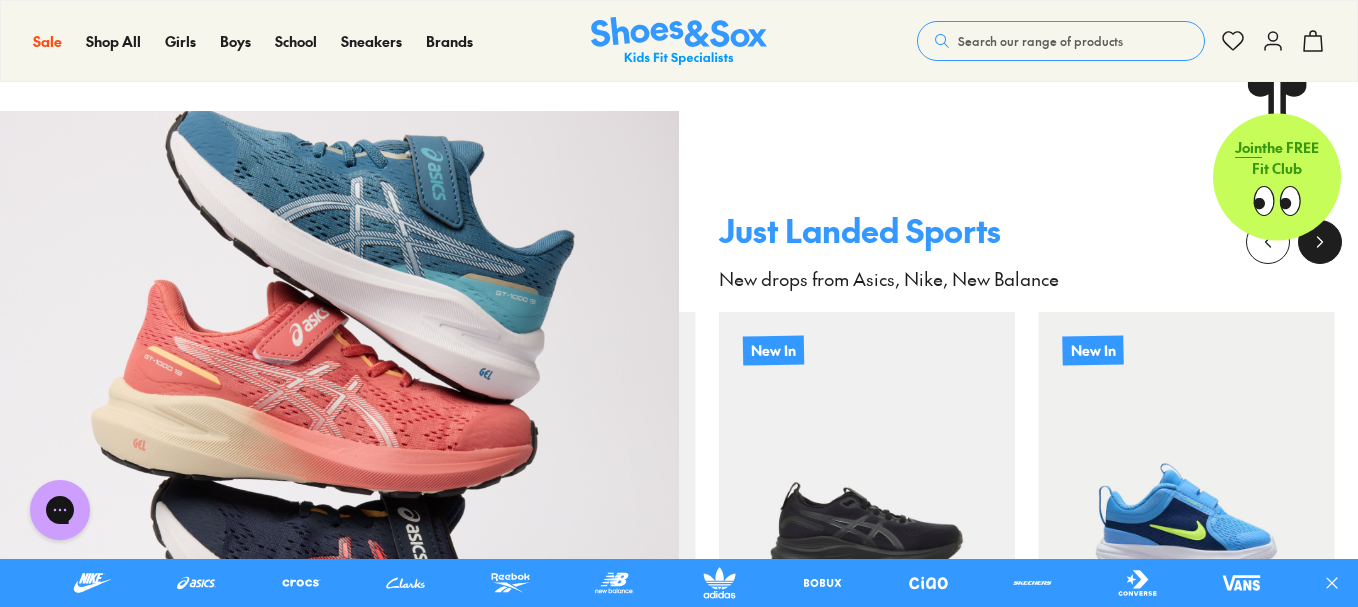 click at bounding box center (1320, 242) 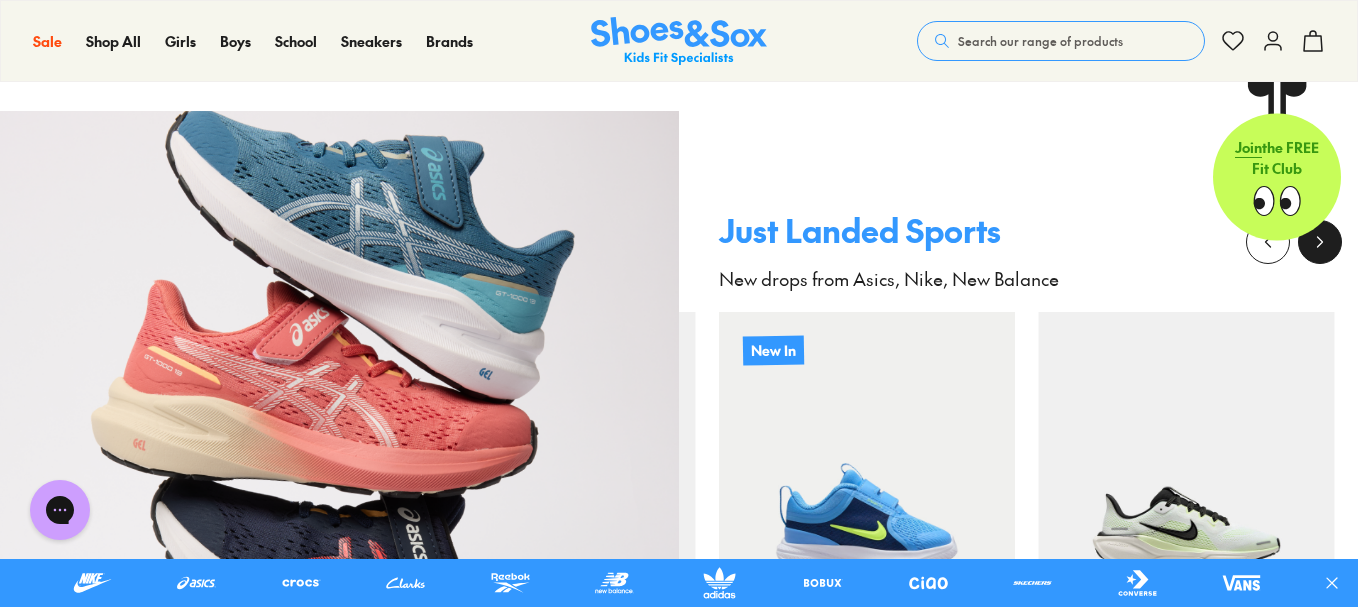 click at bounding box center (1320, 242) 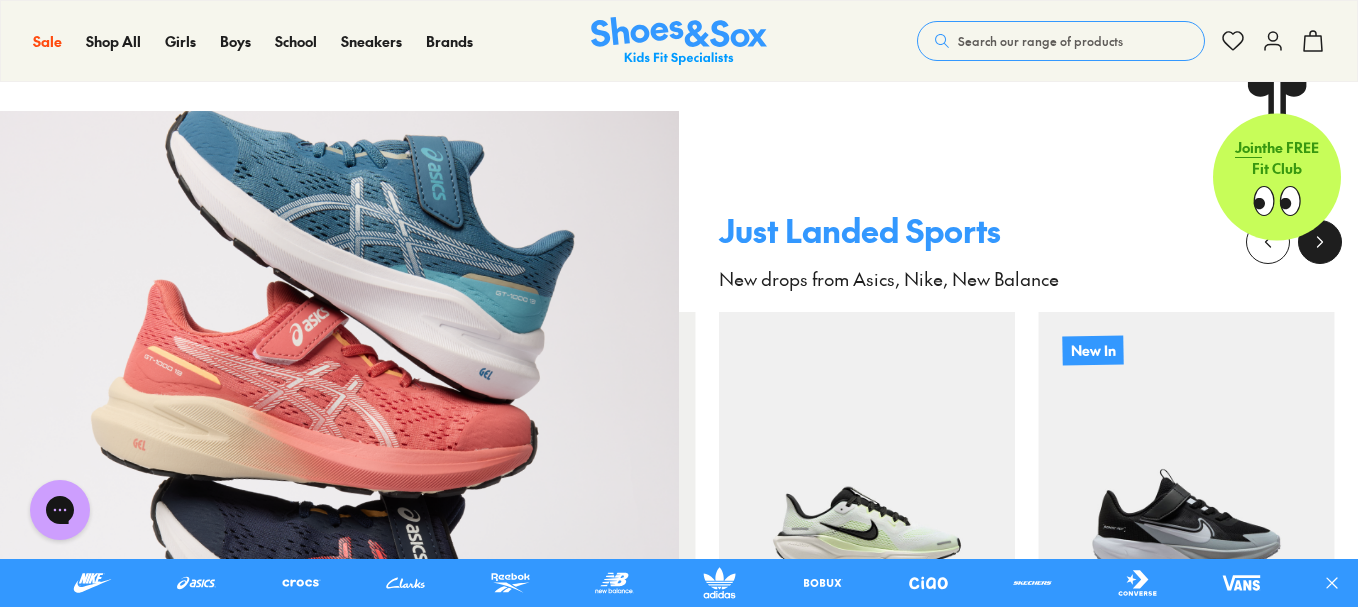 click at bounding box center (1320, 242) 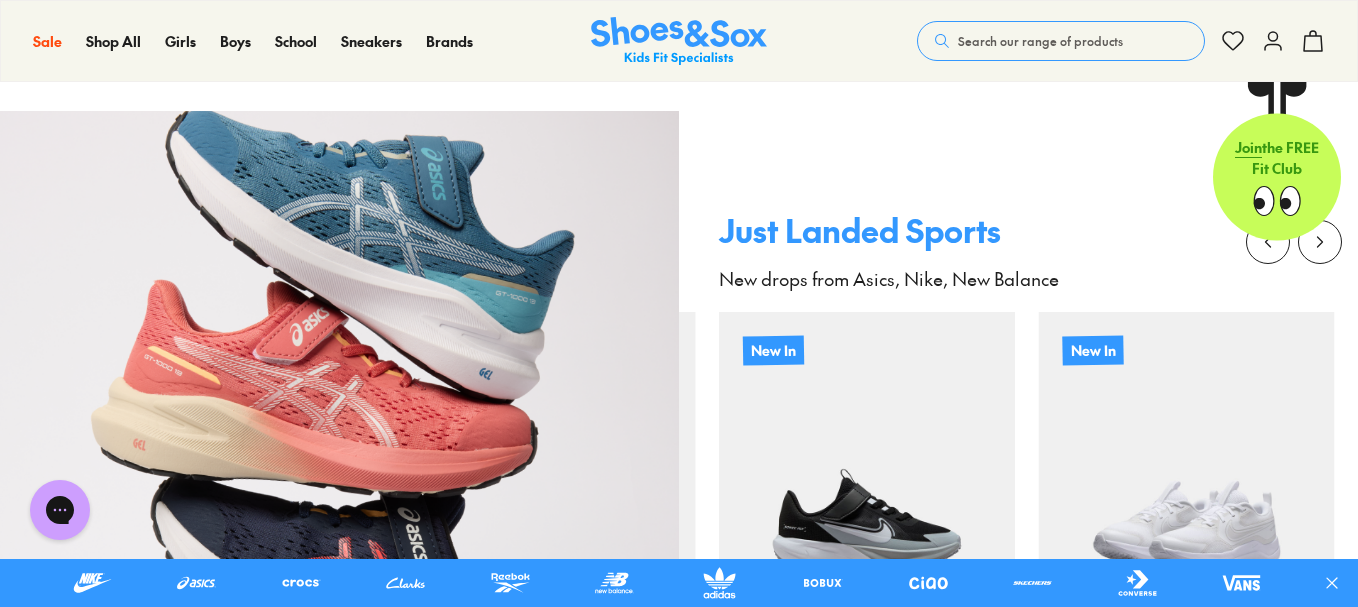click at bounding box center [1187, 460] 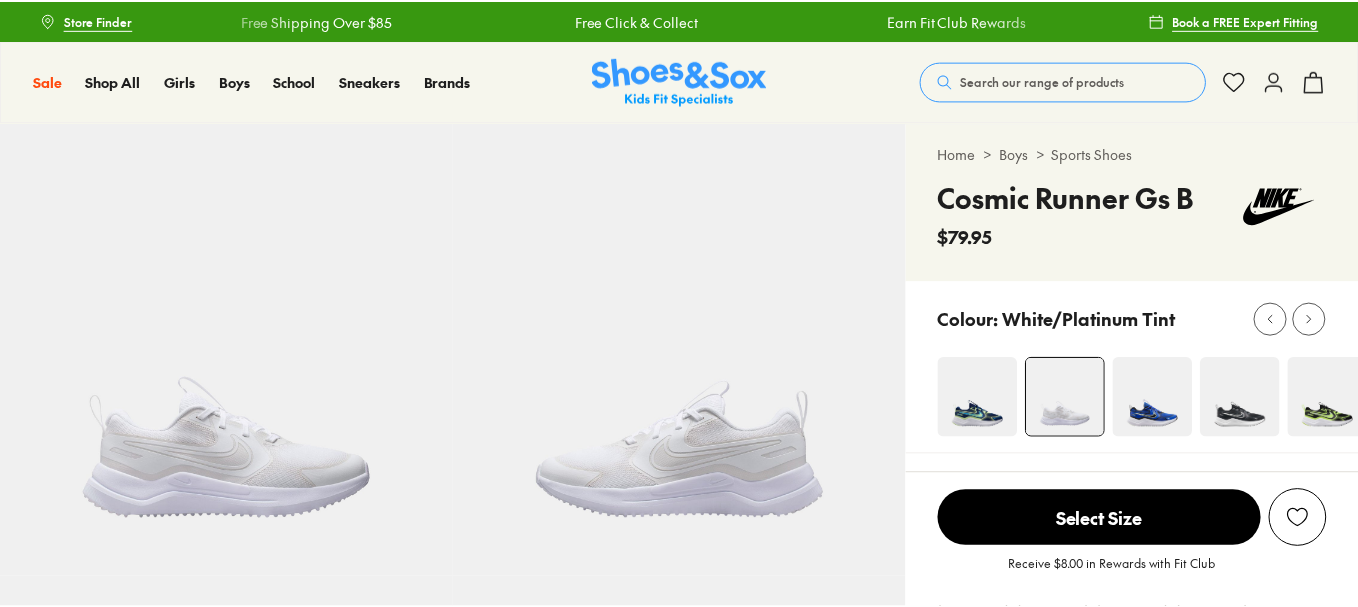 scroll, scrollTop: 0, scrollLeft: 0, axis: both 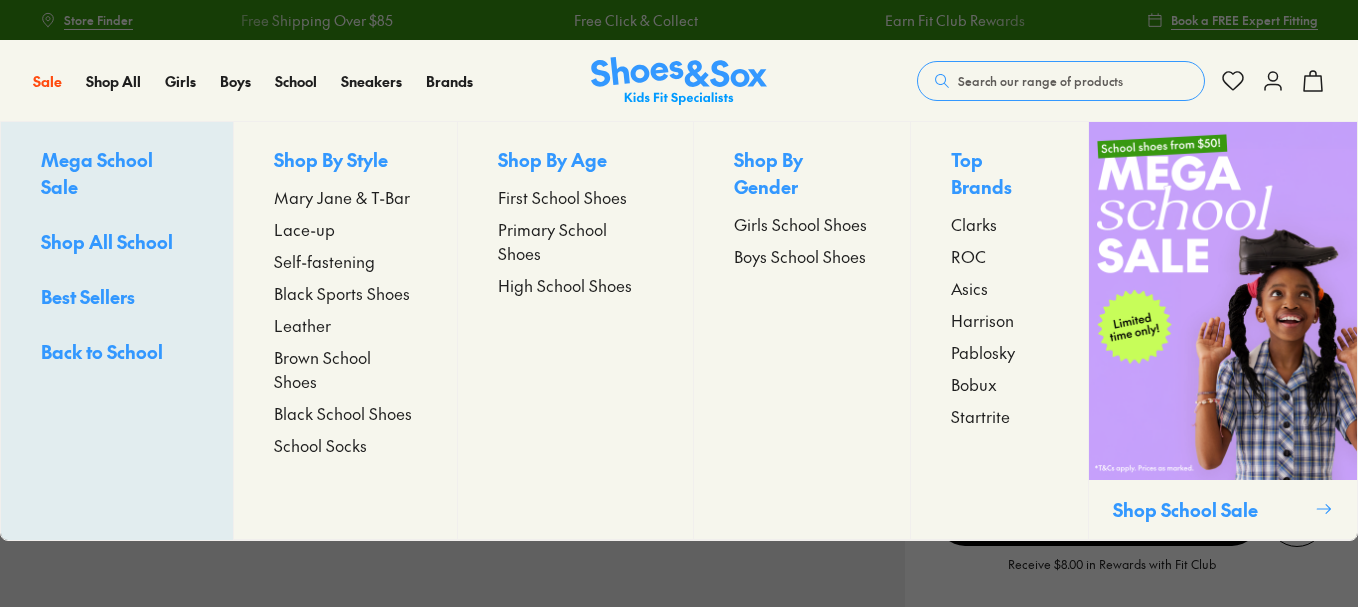 select on "*" 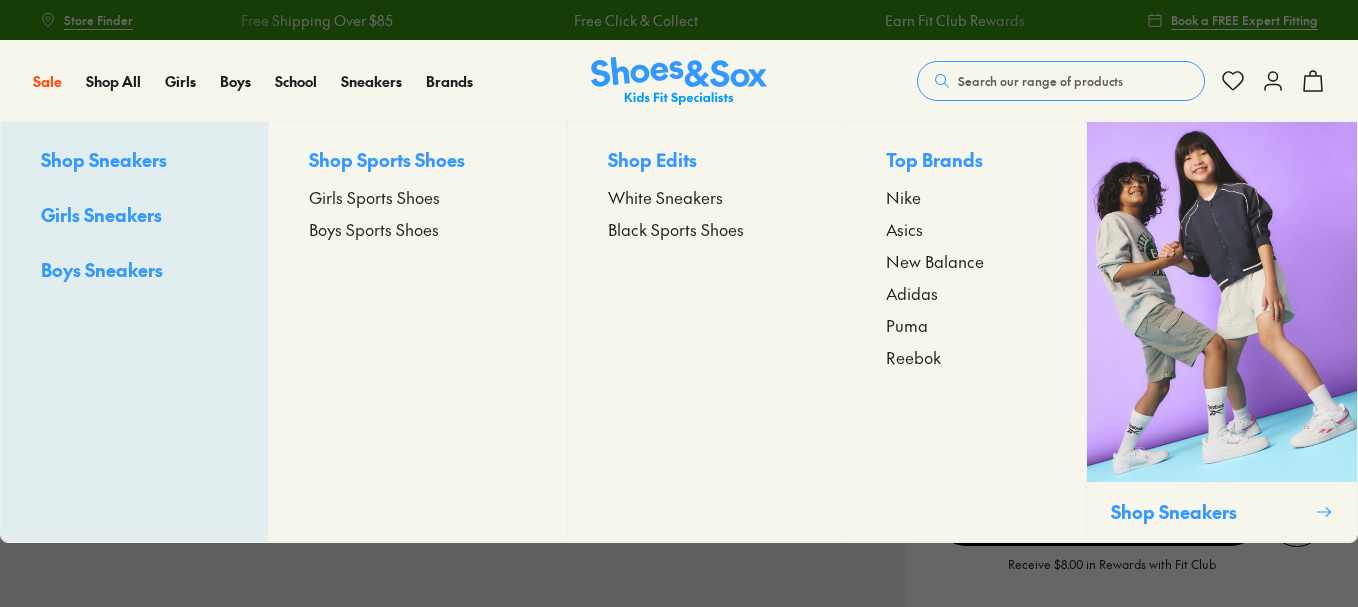 scroll, scrollTop: 0, scrollLeft: 0, axis: both 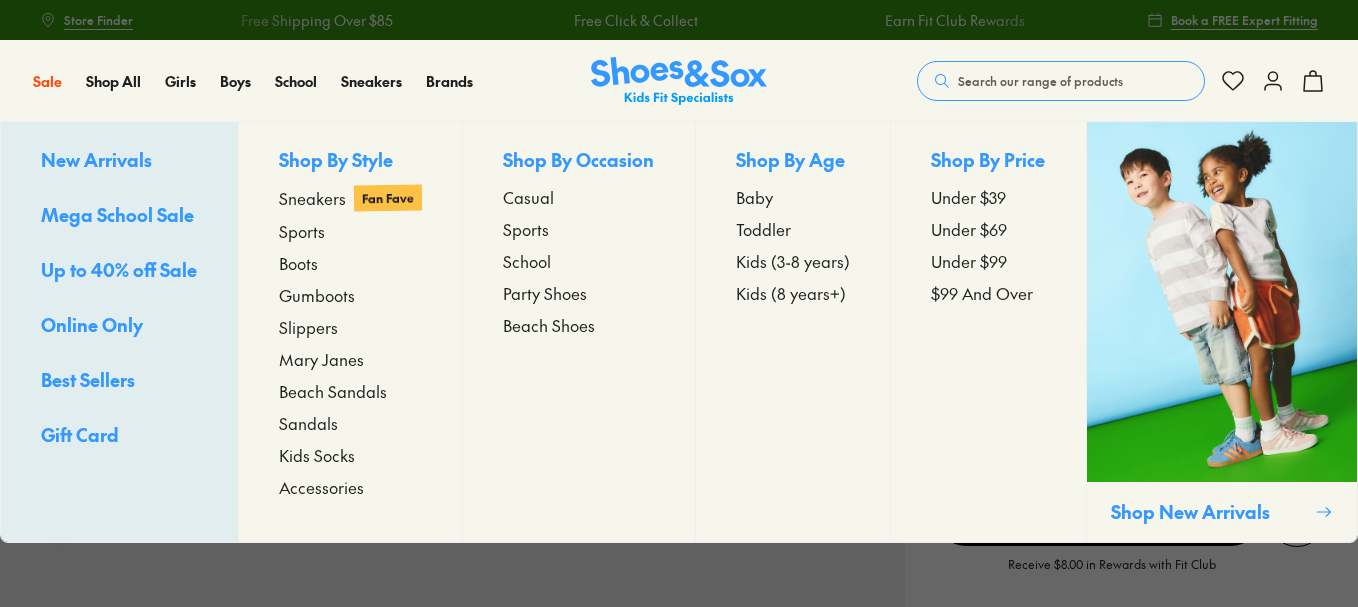 click on "New Arrivals" at bounding box center [96, 159] 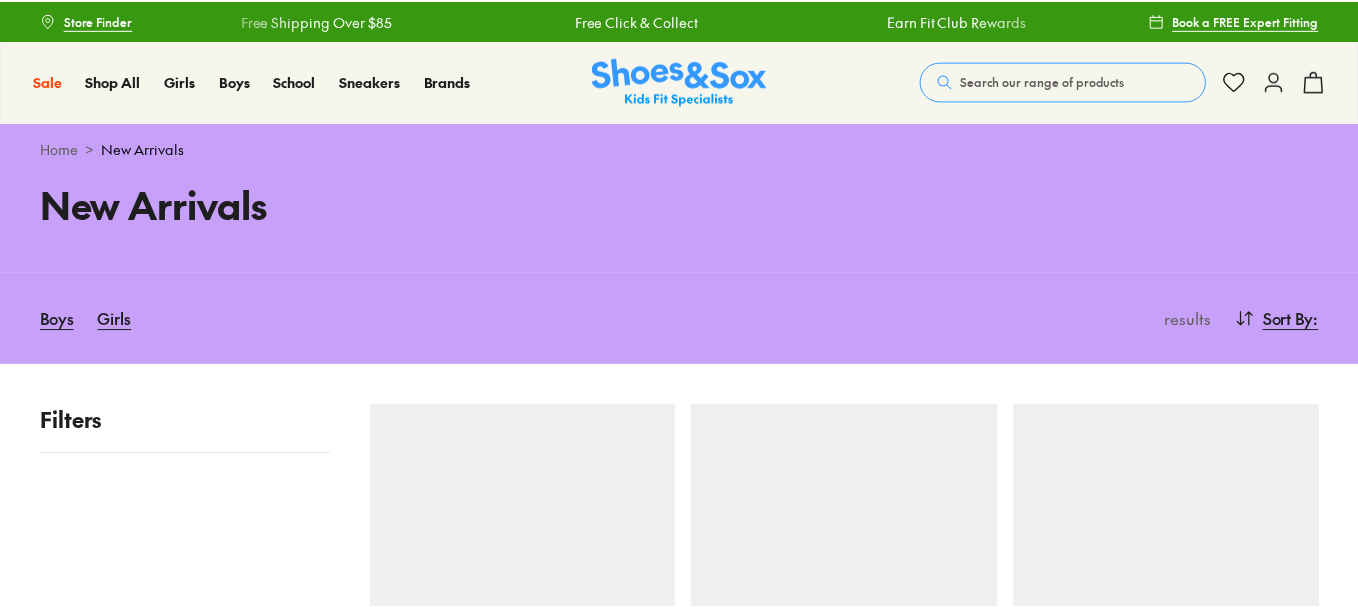 scroll, scrollTop: 0, scrollLeft: 0, axis: both 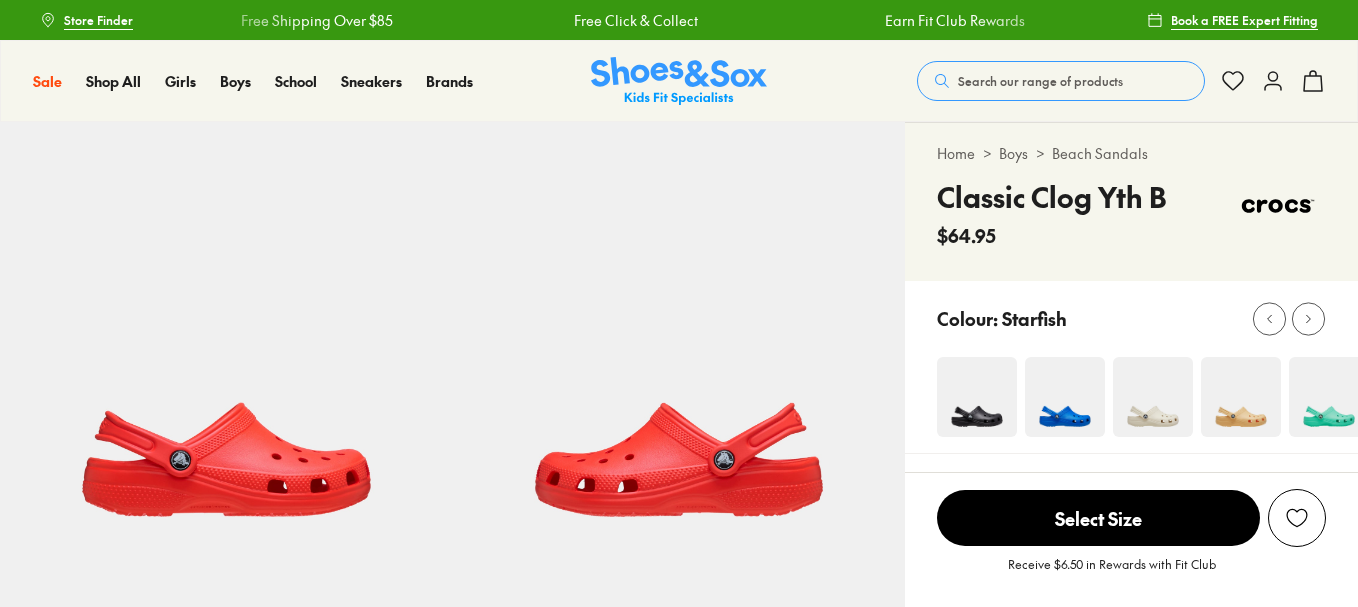 select on "*" 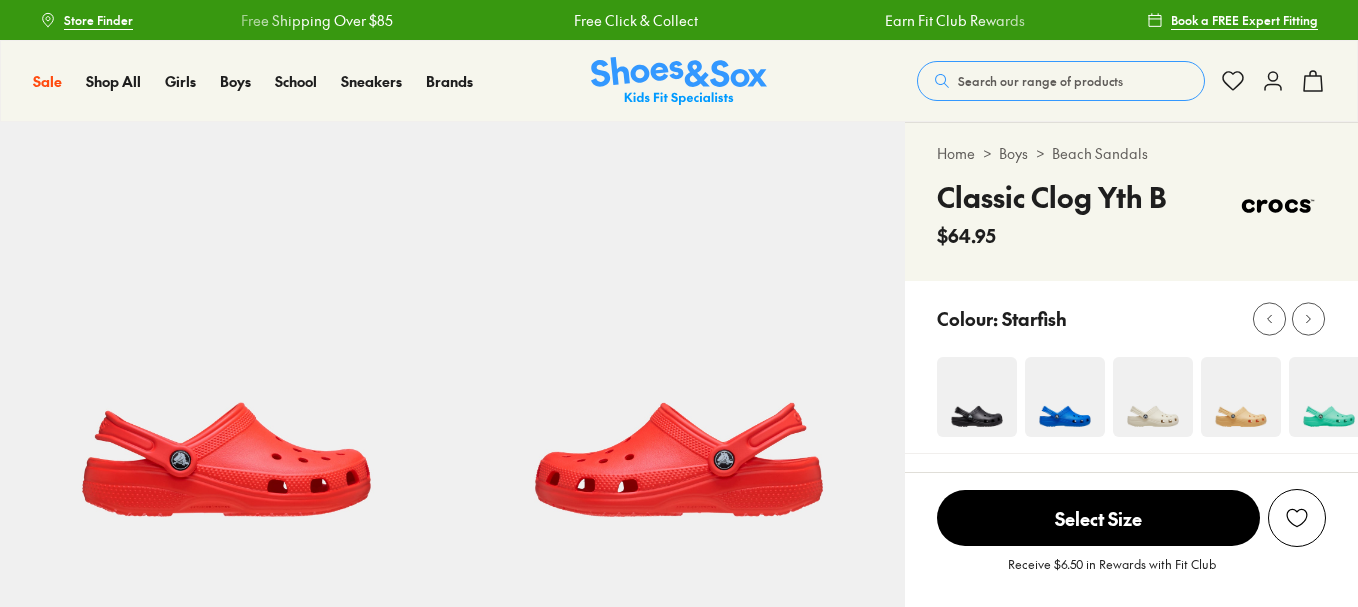 scroll, scrollTop: 0, scrollLeft: 0, axis: both 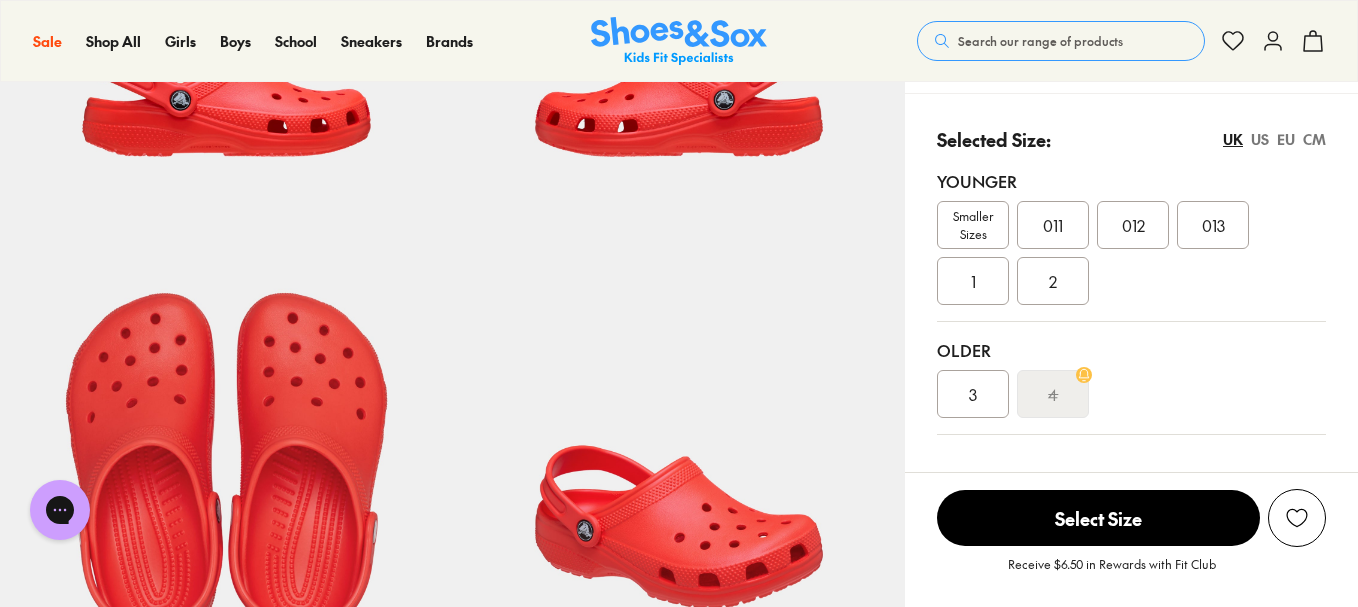 click on "US" at bounding box center (1260, 139) 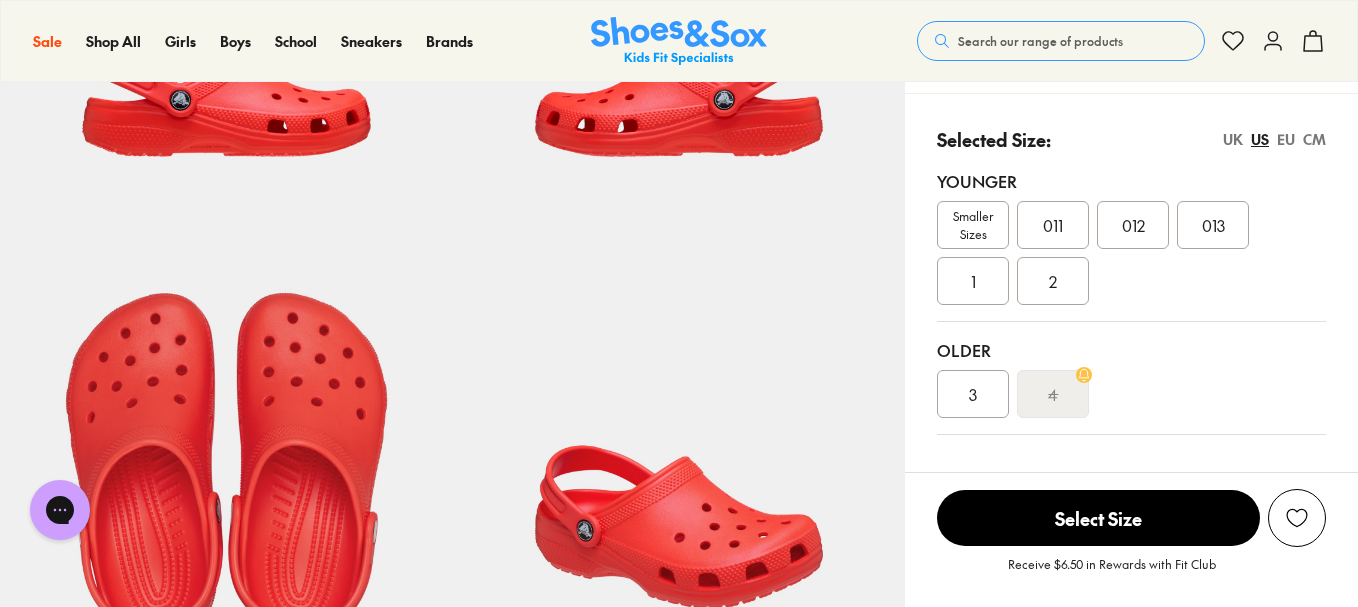click on "EU" at bounding box center [1286, 139] 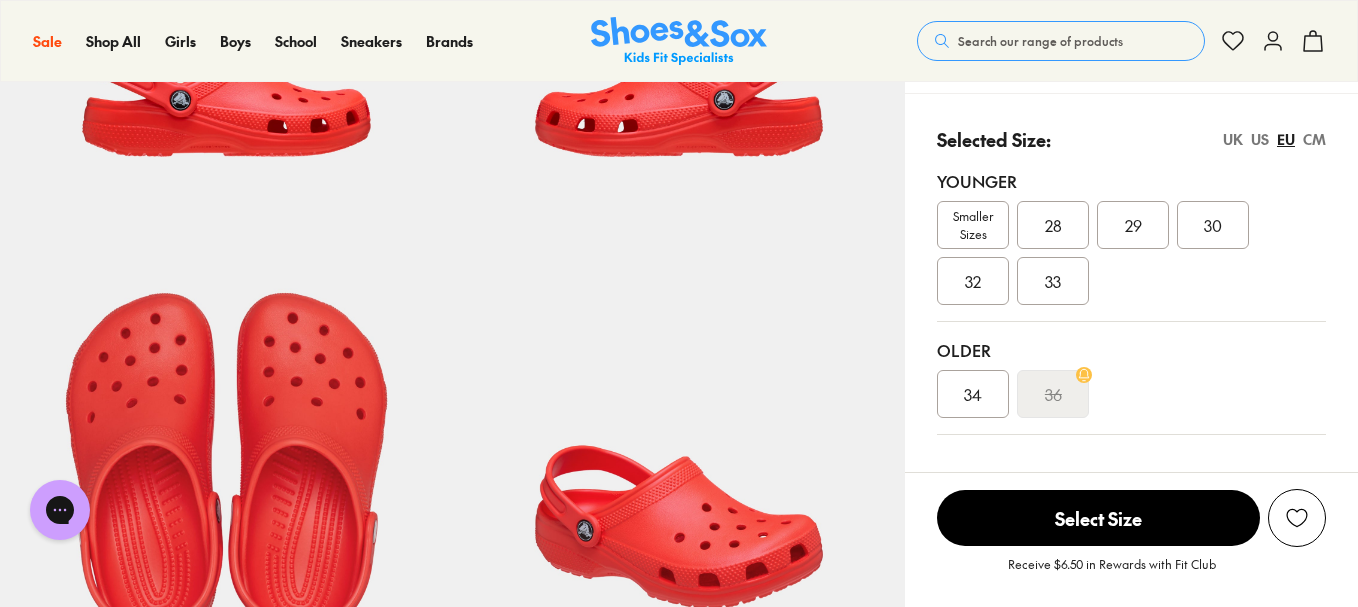 click on "CM" at bounding box center [1314, 139] 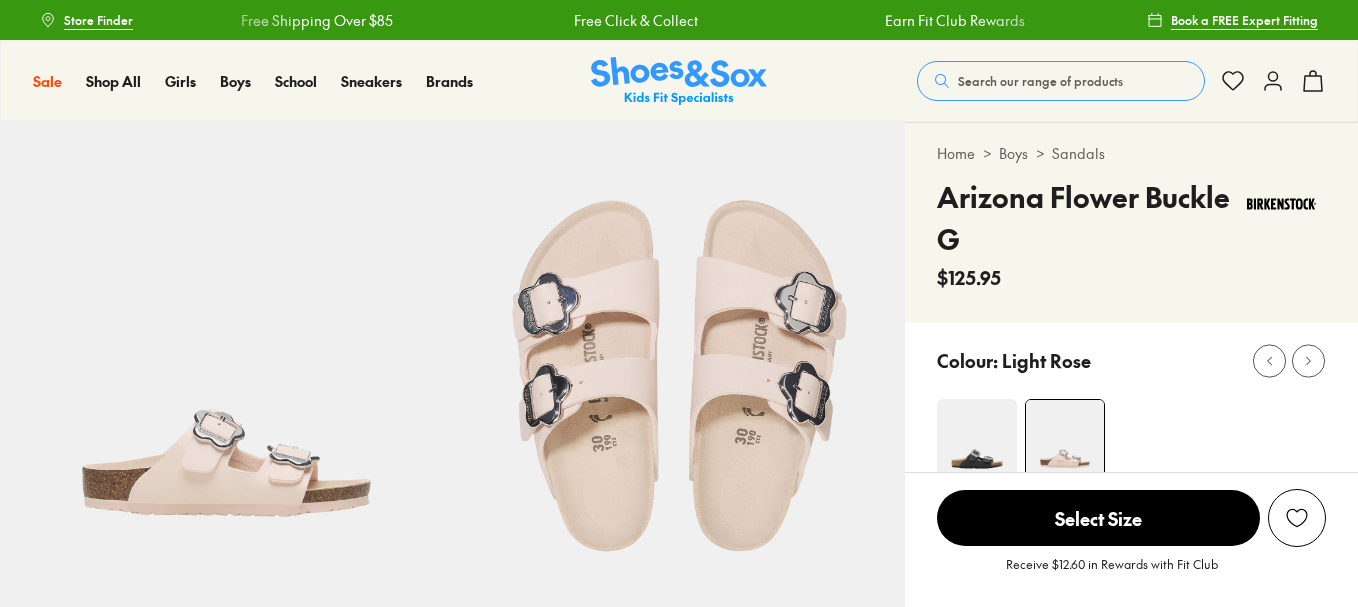 select on "*" 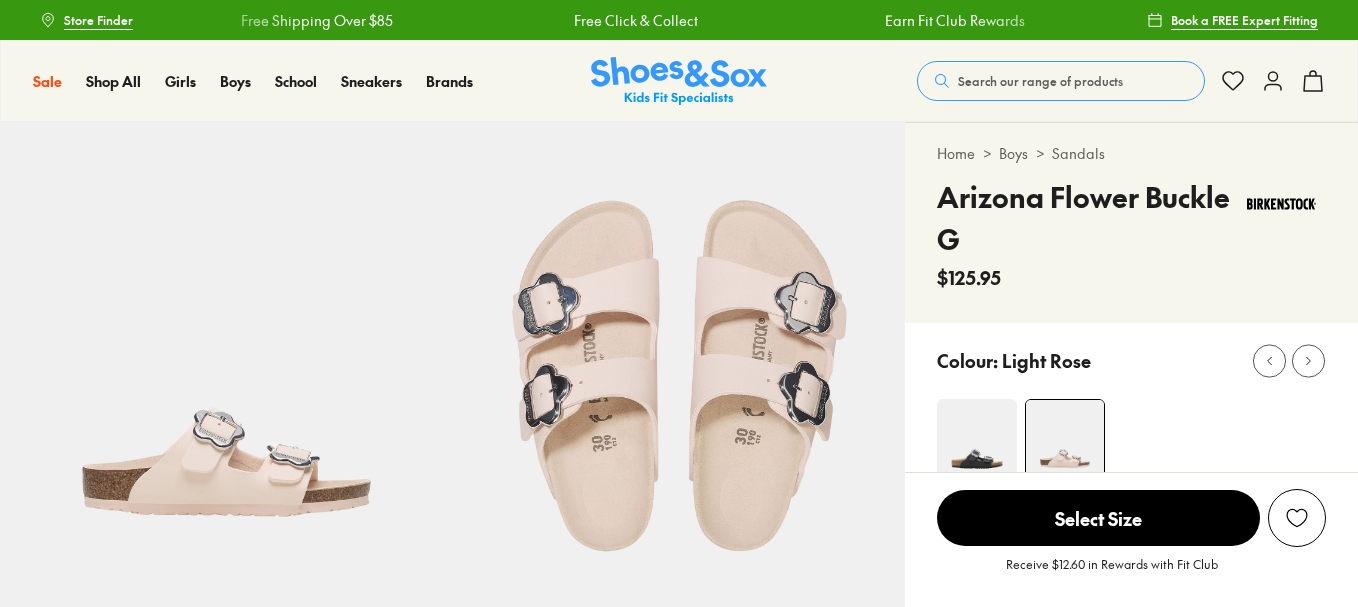 scroll, scrollTop: 0, scrollLeft: 0, axis: both 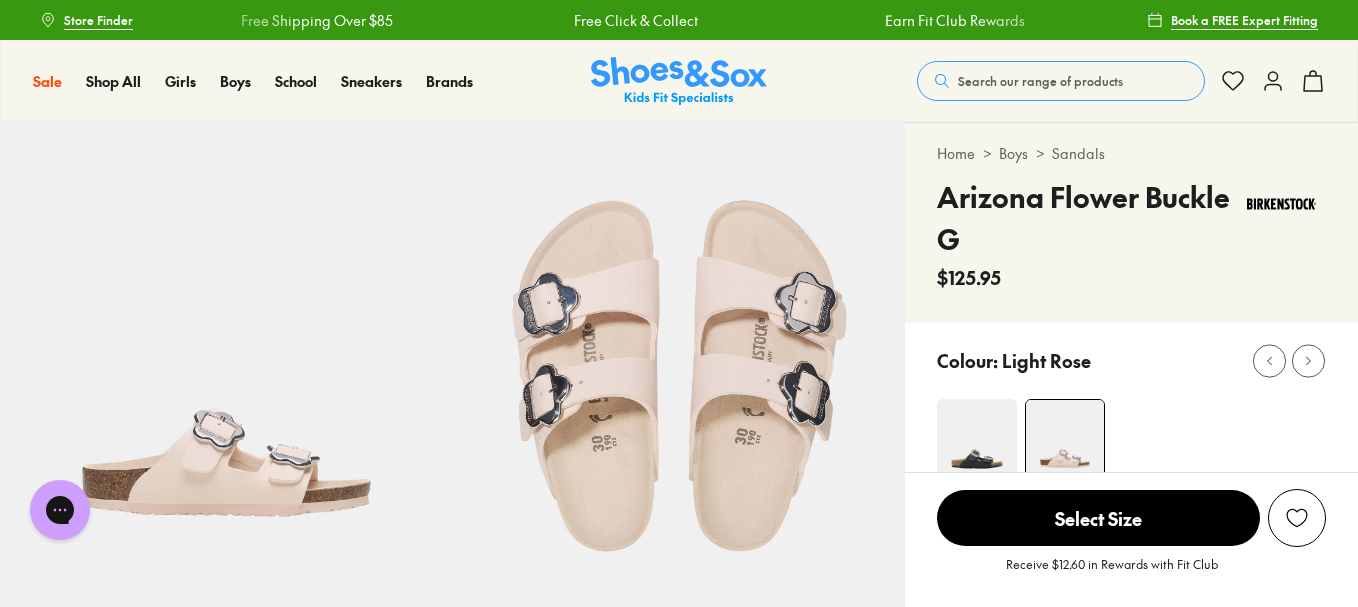 click at bounding box center (977, 439) 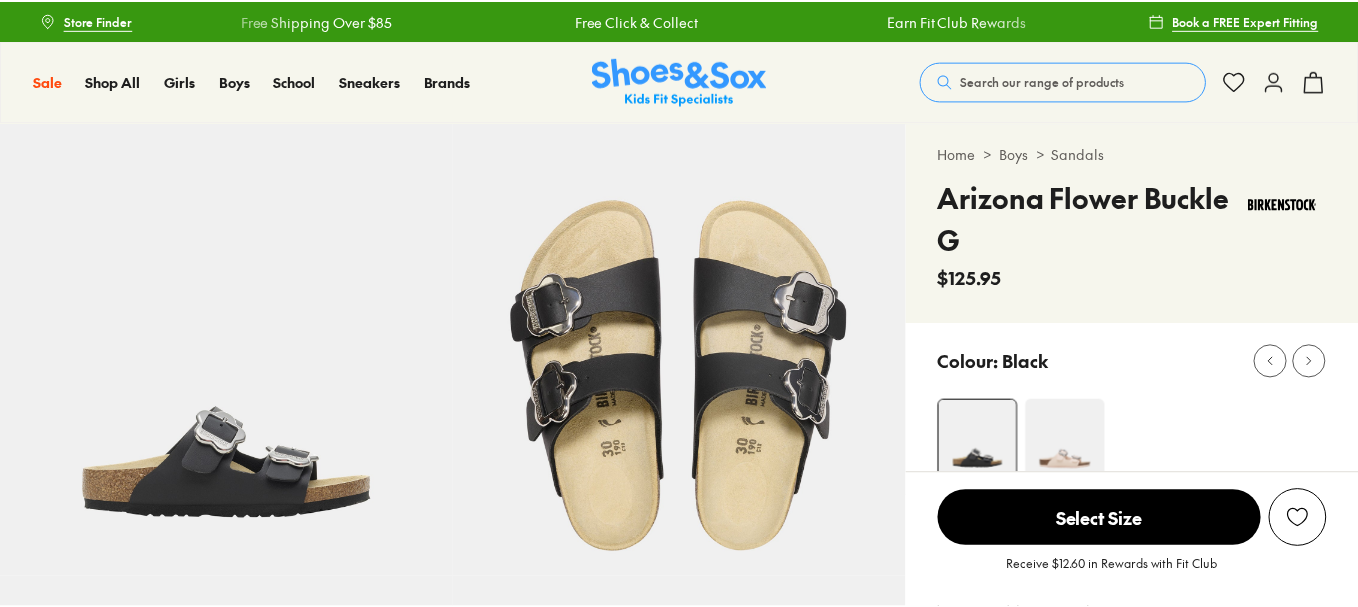 scroll, scrollTop: 0, scrollLeft: 0, axis: both 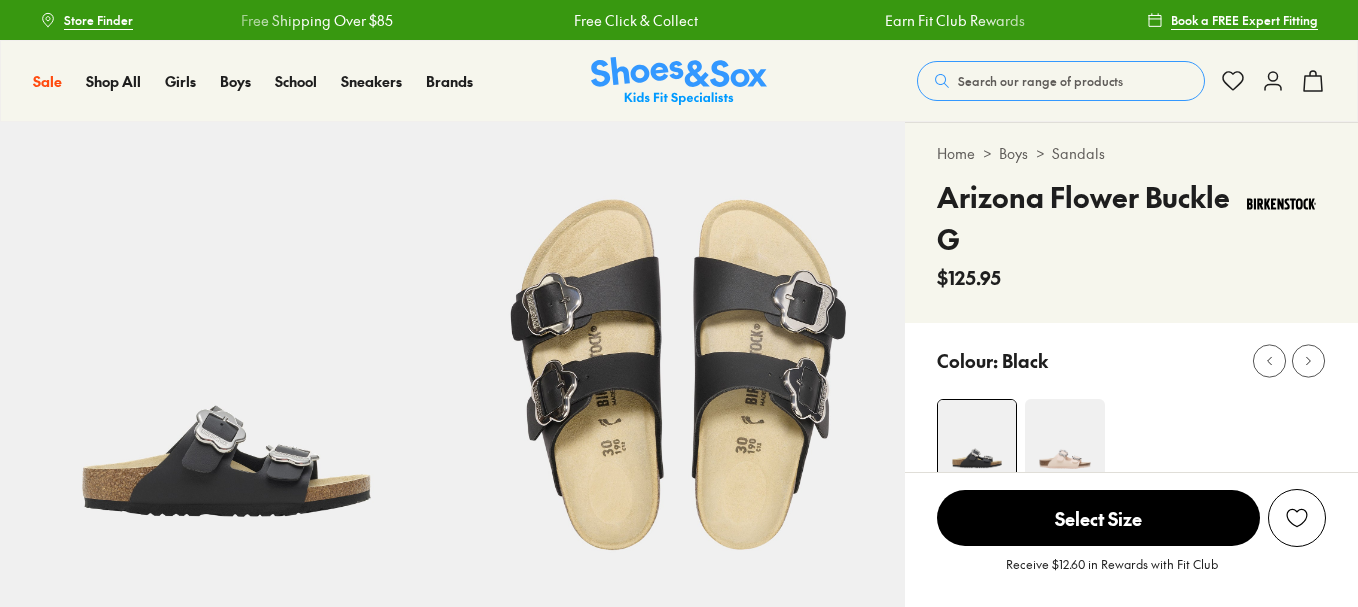 select on "*" 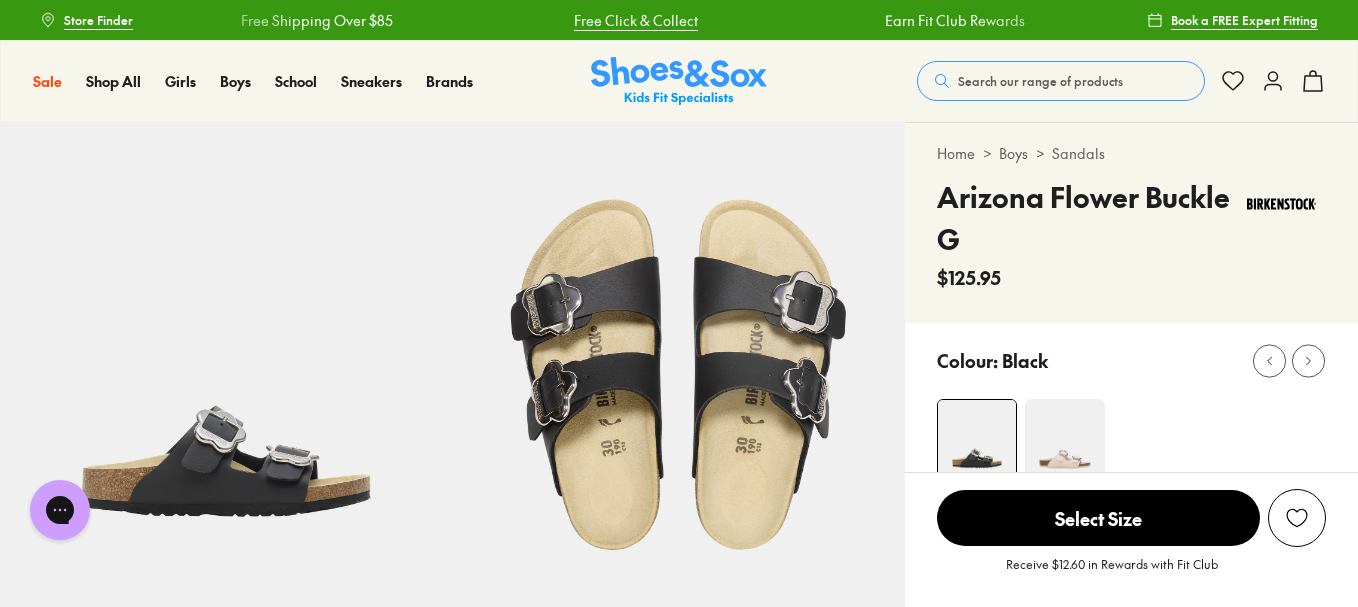 scroll, scrollTop: 0, scrollLeft: 0, axis: both 